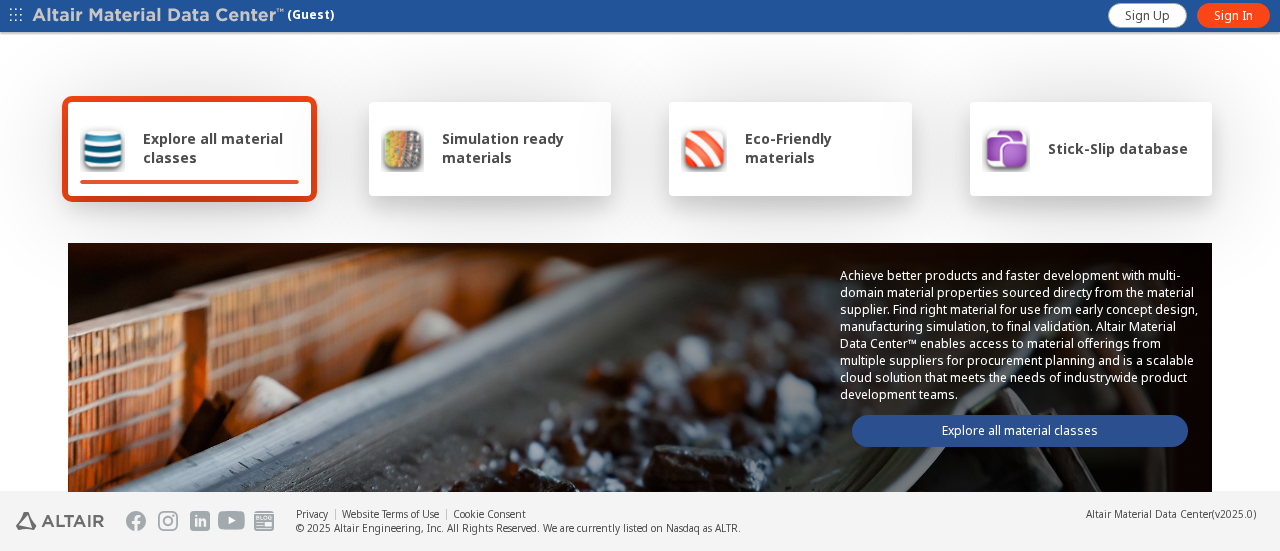 scroll, scrollTop: 0, scrollLeft: 0, axis: both 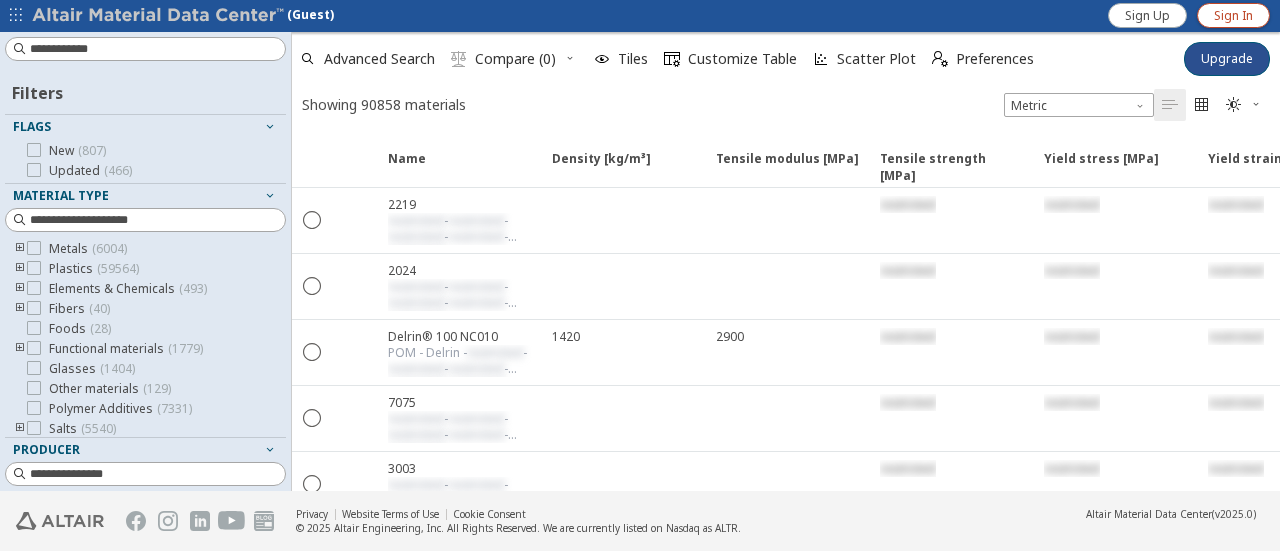 click on "Sign In" at bounding box center (1233, 16) 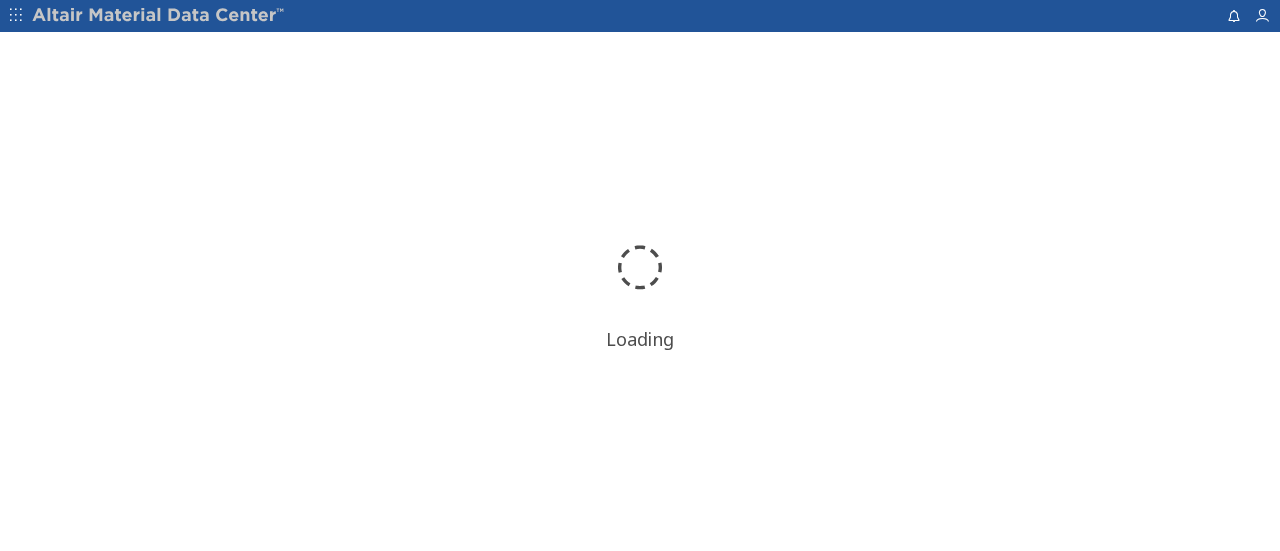 scroll, scrollTop: 0, scrollLeft: 0, axis: both 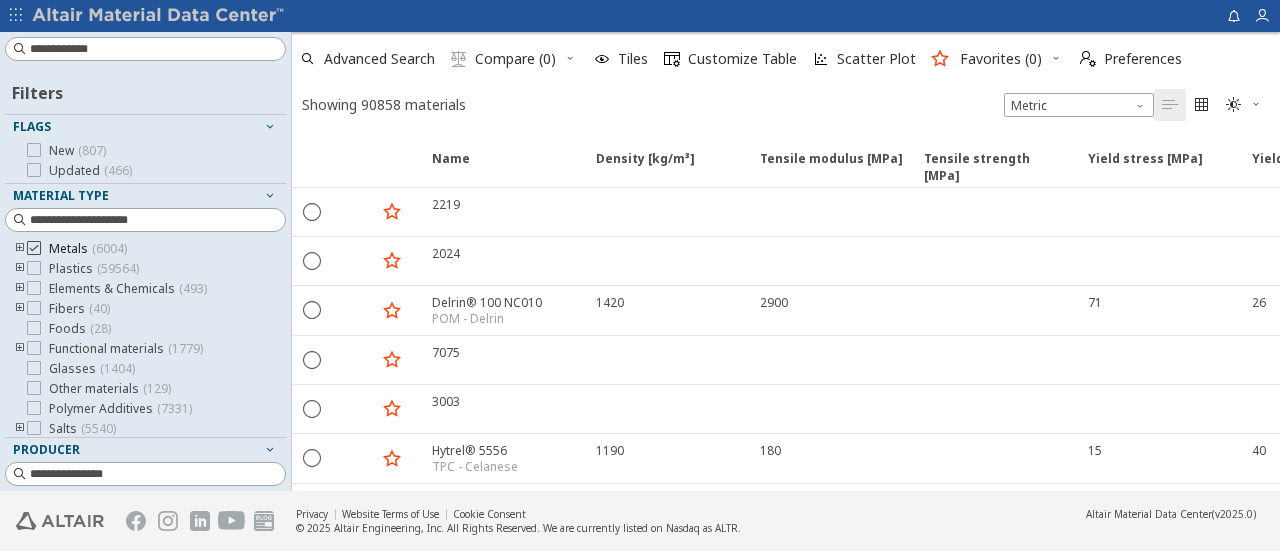 click at bounding box center [34, 248] 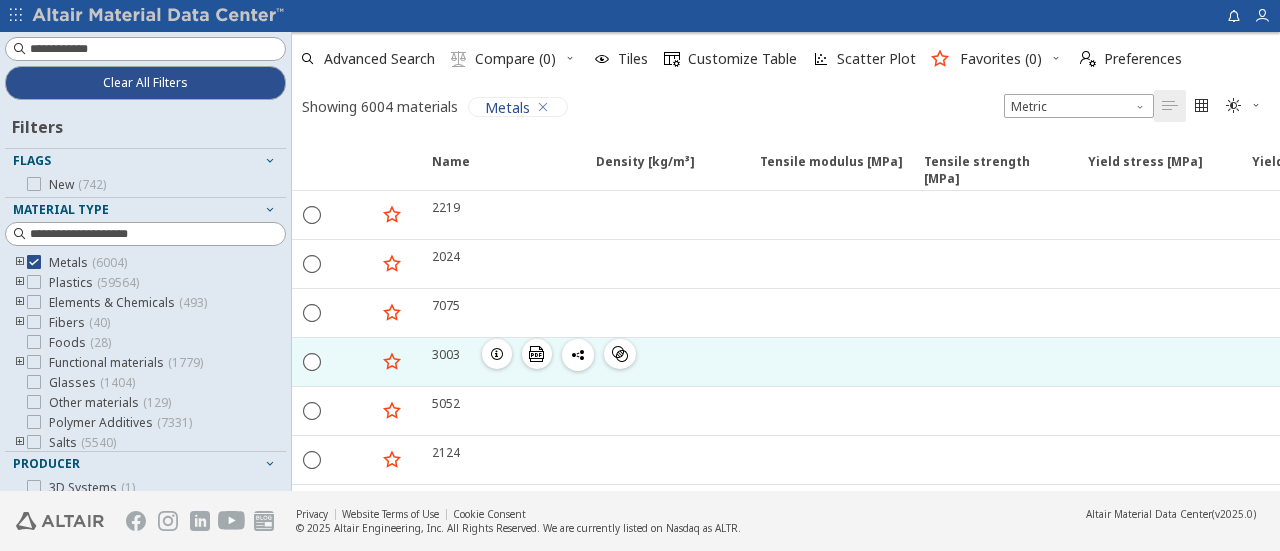 click on "3003" at bounding box center (446, 354) 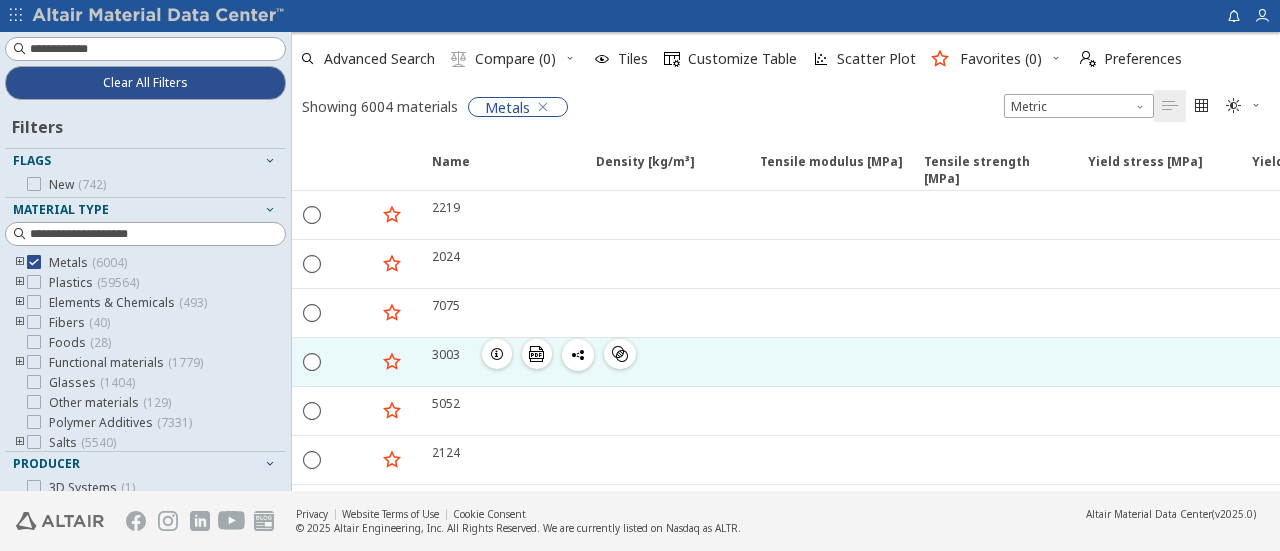 click on "3003" at bounding box center [446, 354] 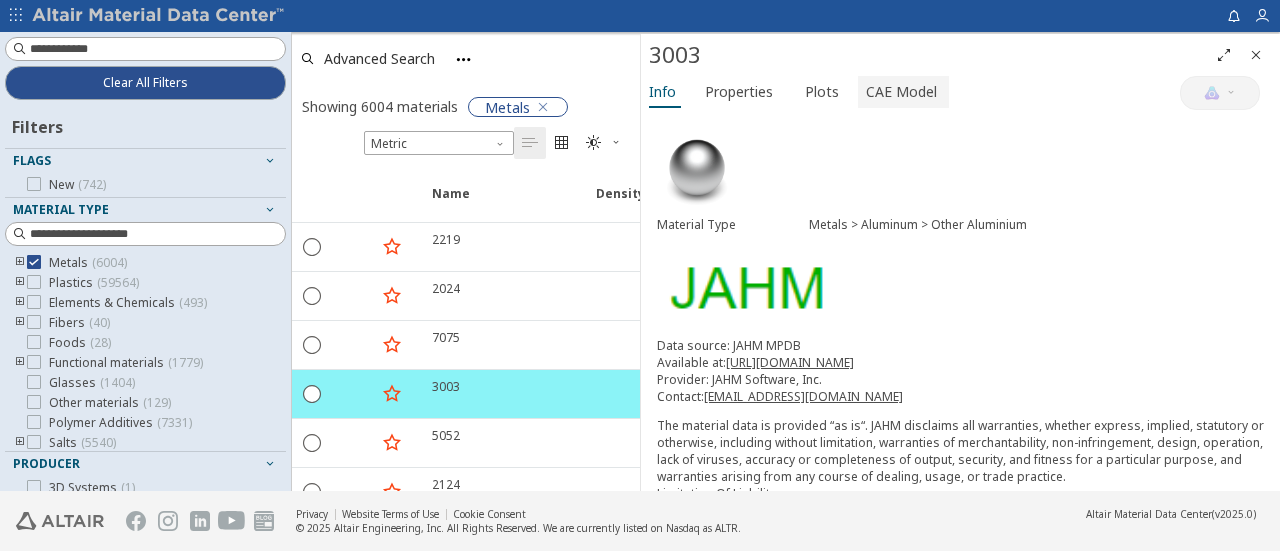 click on "CAE Model" at bounding box center (901, 92) 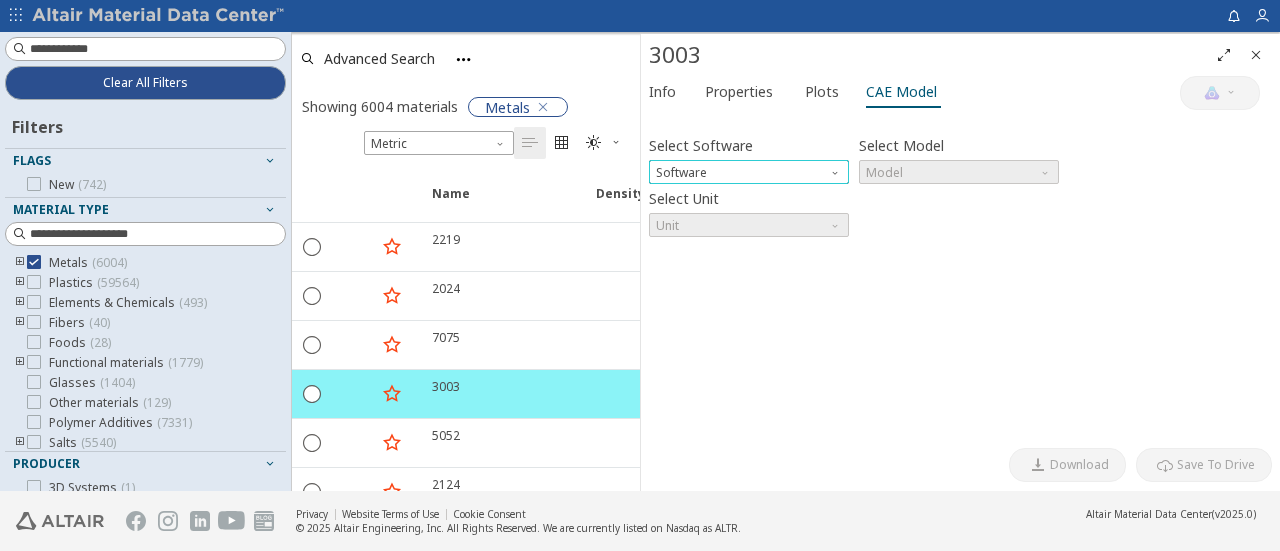 click at bounding box center (837, 168) 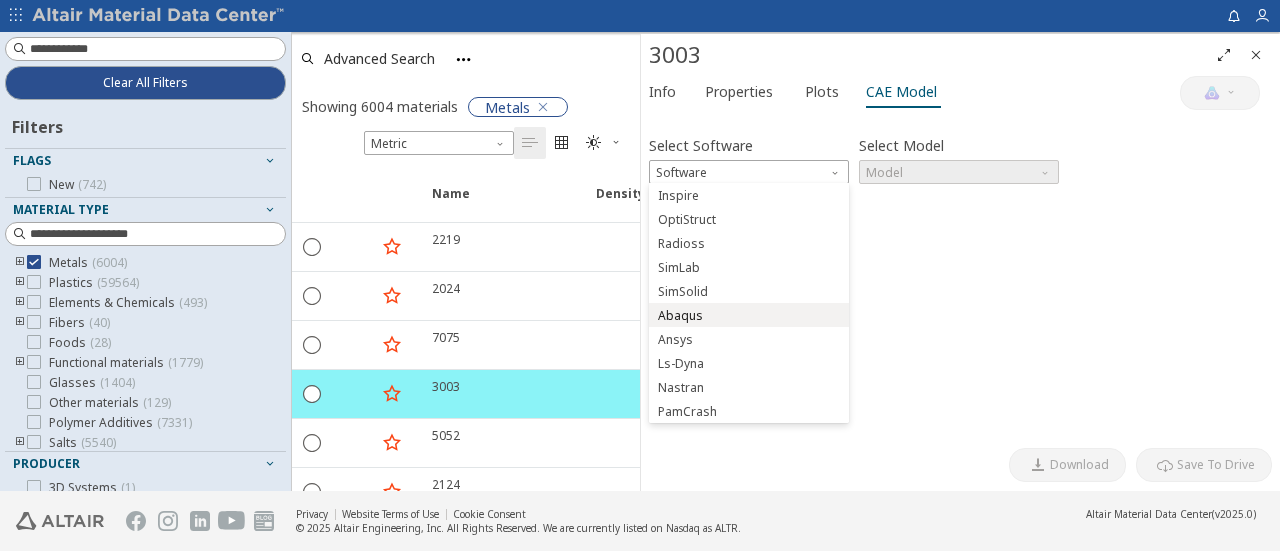 click on "Abaqus" at bounding box center (749, 316) 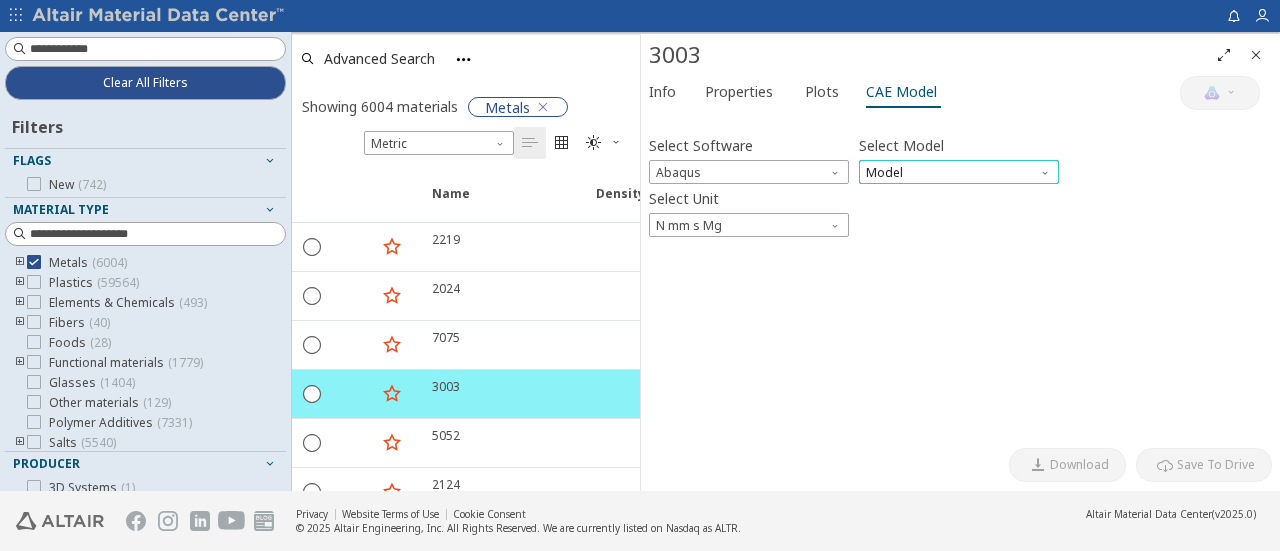 click on "Model" at bounding box center (959, 172) 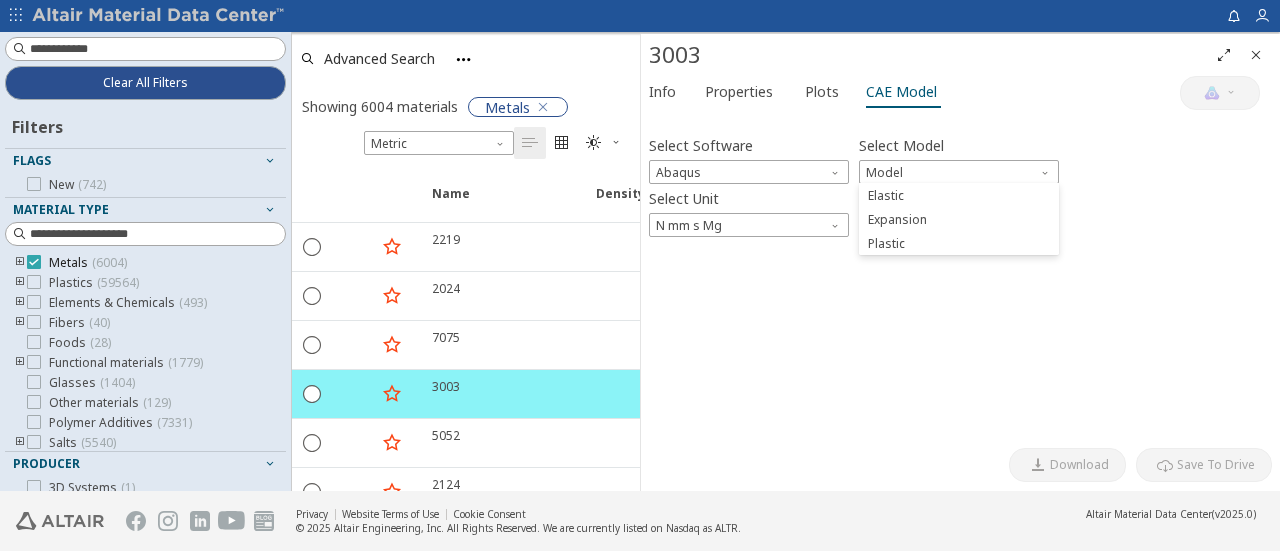 click at bounding box center [34, 262] 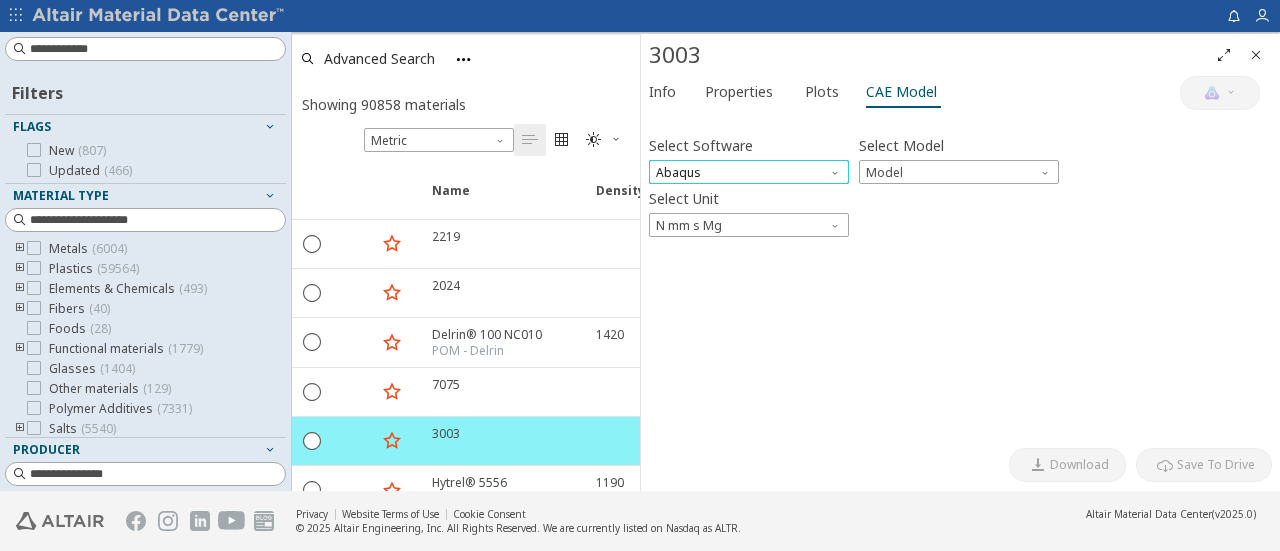 click on "Abaqus" at bounding box center (749, 172) 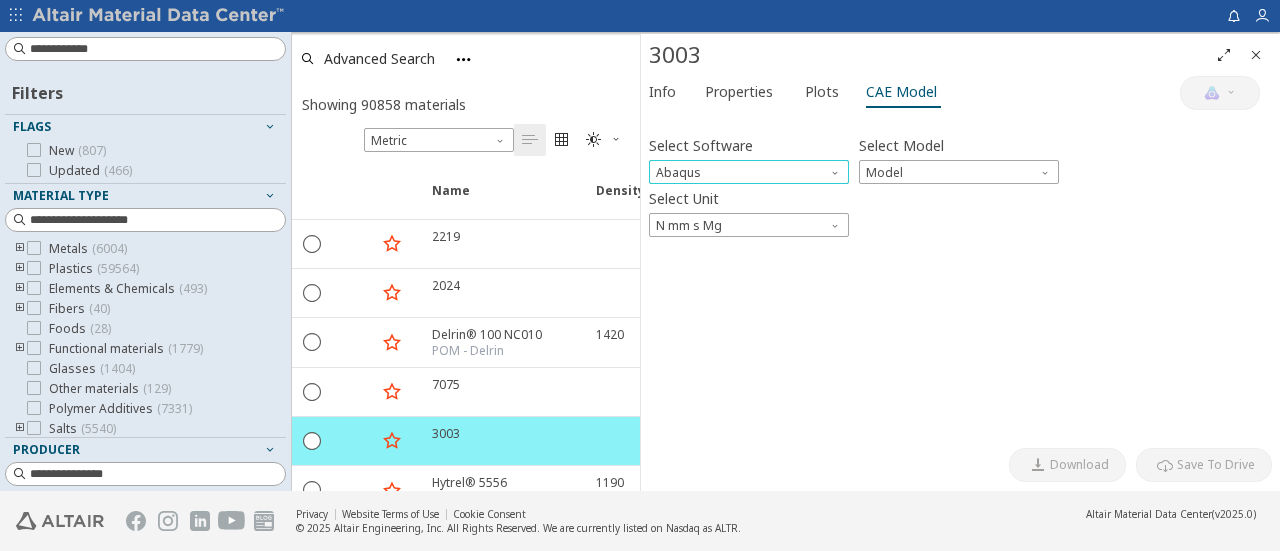 scroll, scrollTop: 24, scrollLeft: 0, axis: vertical 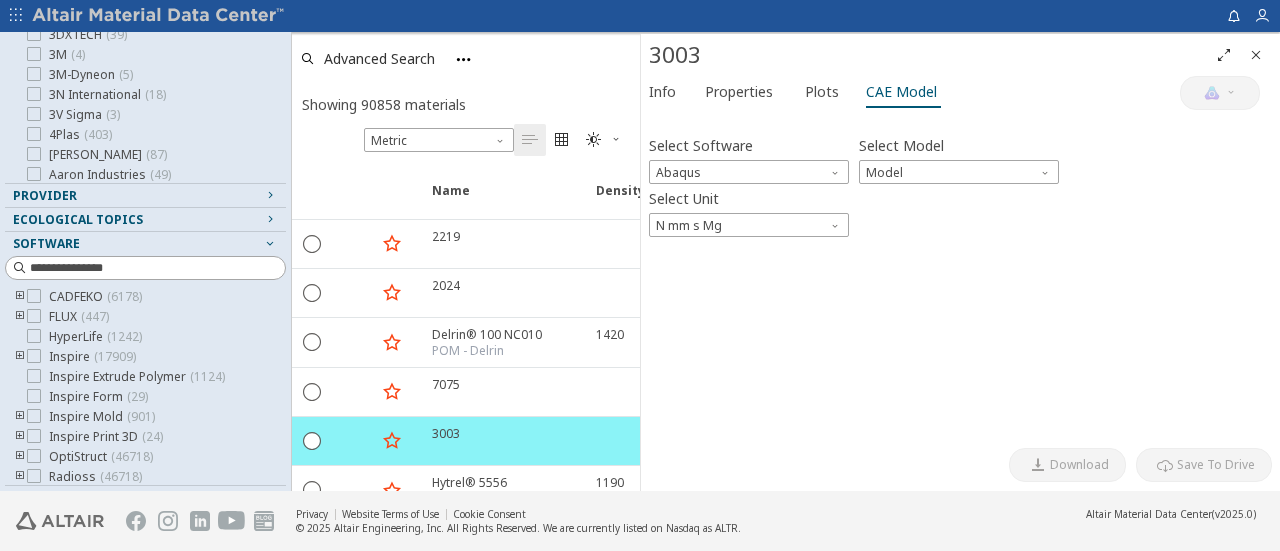 click on "Select Software Abaqus Select Model Model Select Unit N mm s Mg Invalid data. Please check your input. [GEOGRAPHIC_DATA]" at bounding box center (960, 279) 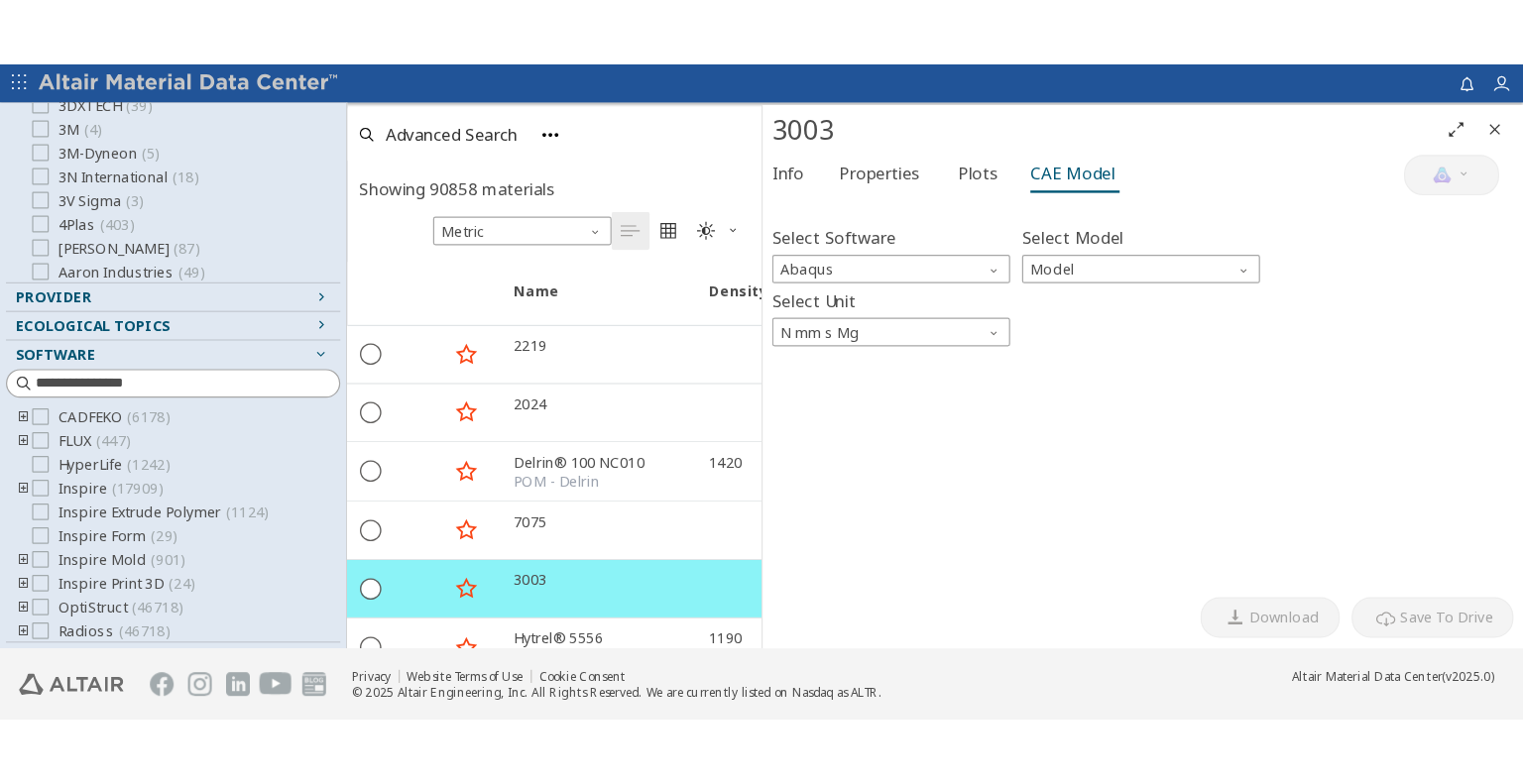 scroll, scrollTop: 245, scrollLeft: 0, axis: vertical 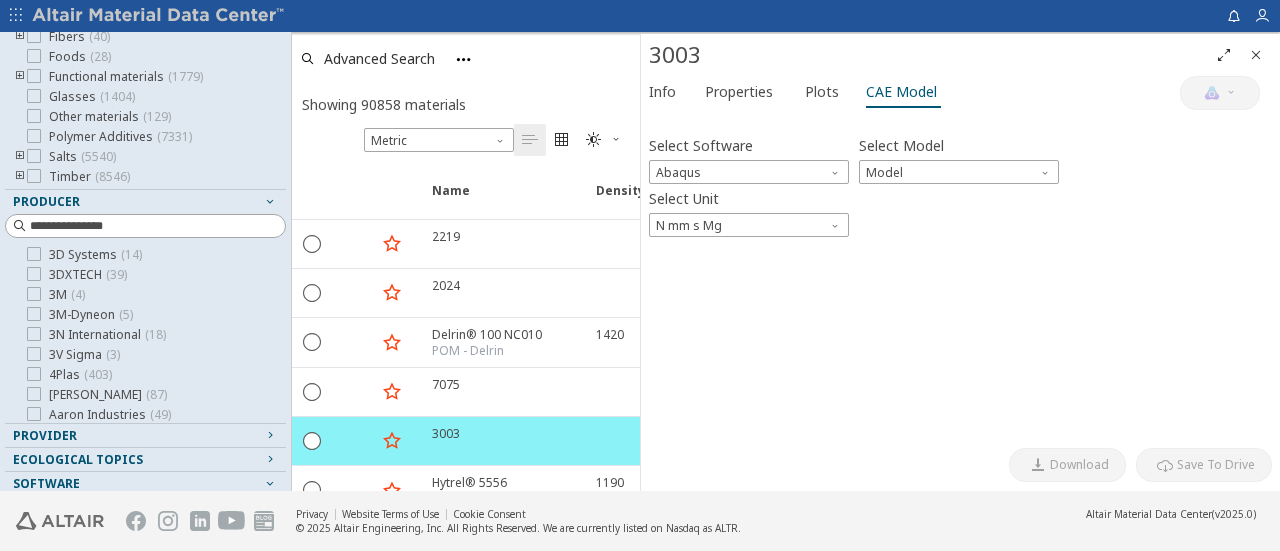click at bounding box center [1256, 55] 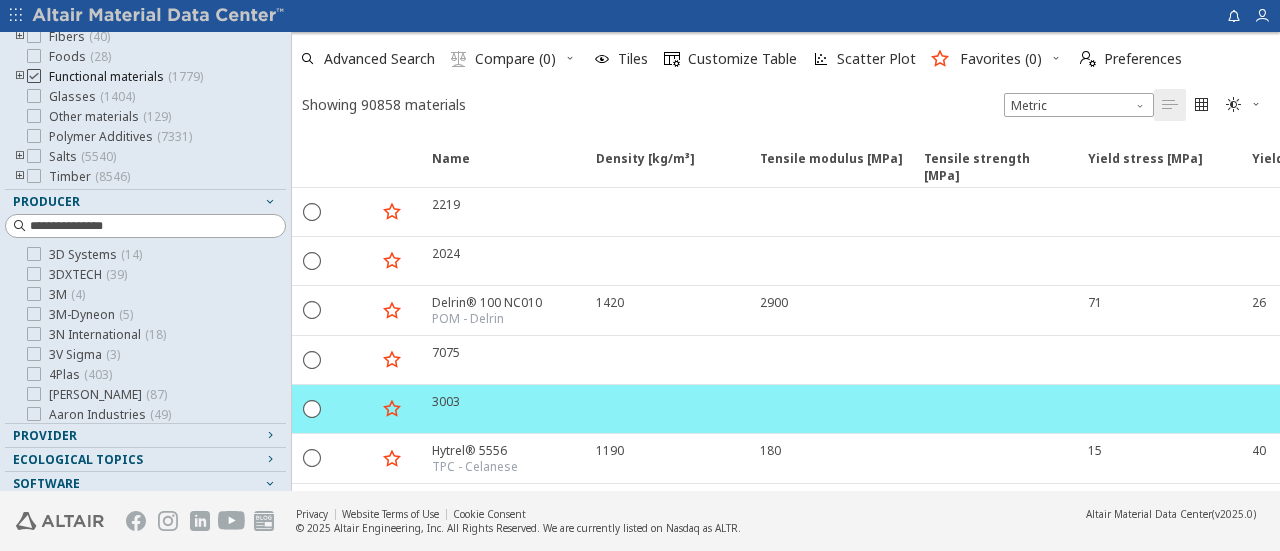 scroll, scrollTop: 0, scrollLeft: 0, axis: both 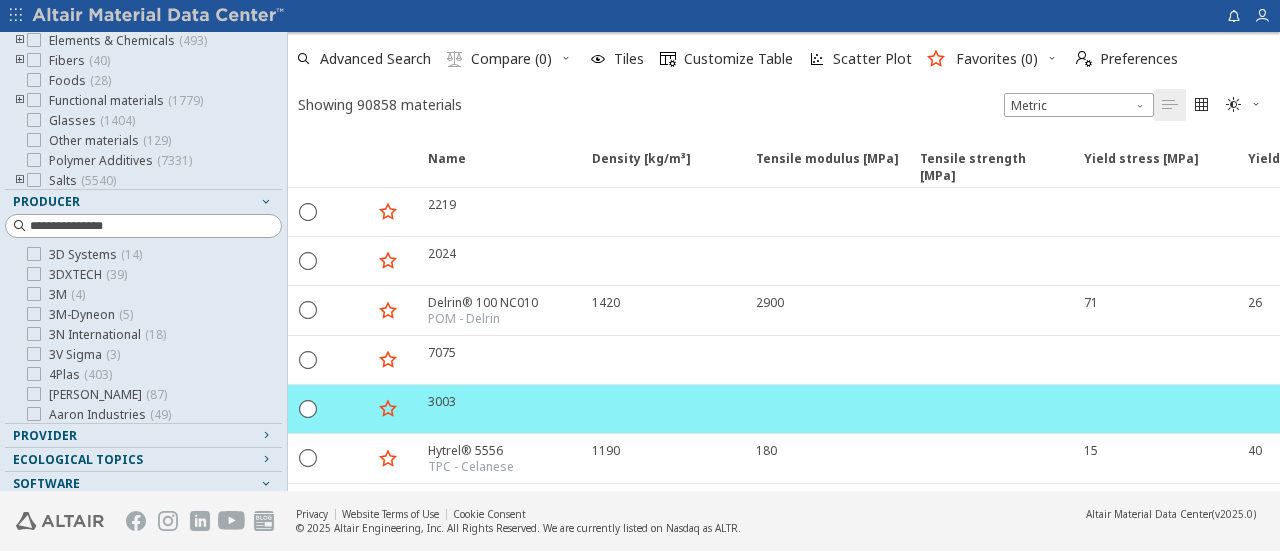 drag, startPoint x: 284, startPoint y: 177, endPoint x: 288, endPoint y: 140, distance: 37.215588 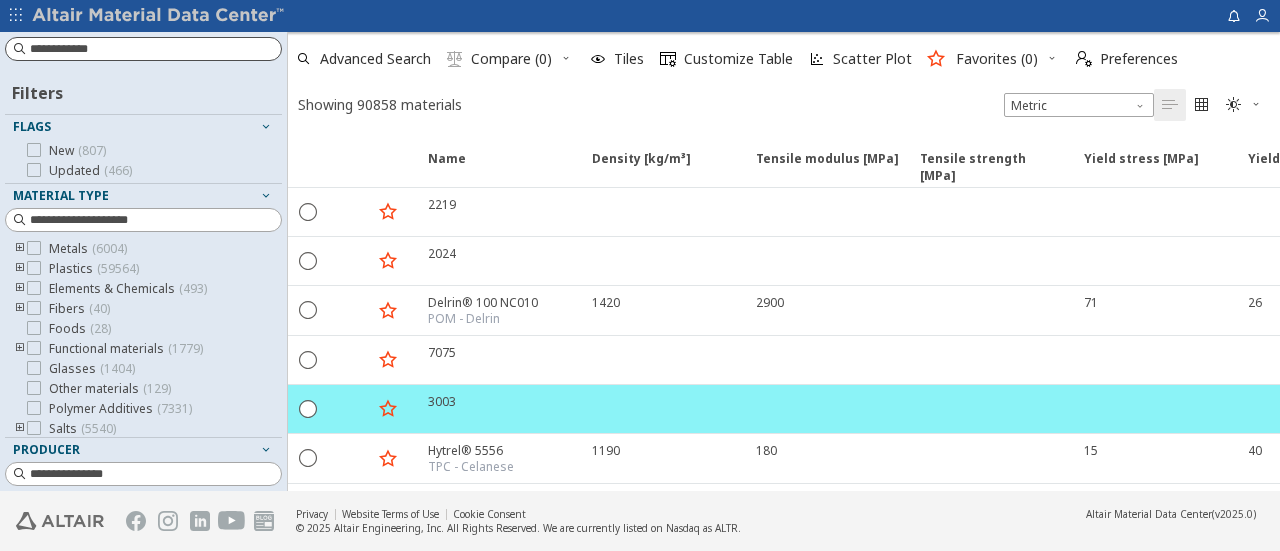 click at bounding box center [143, 49] 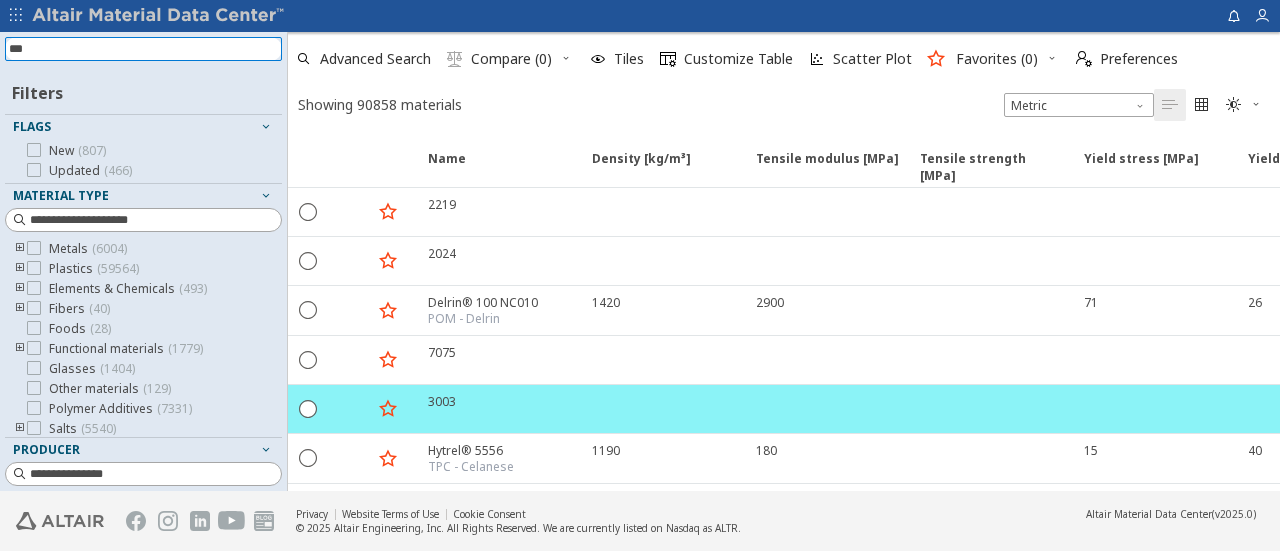 type on "****" 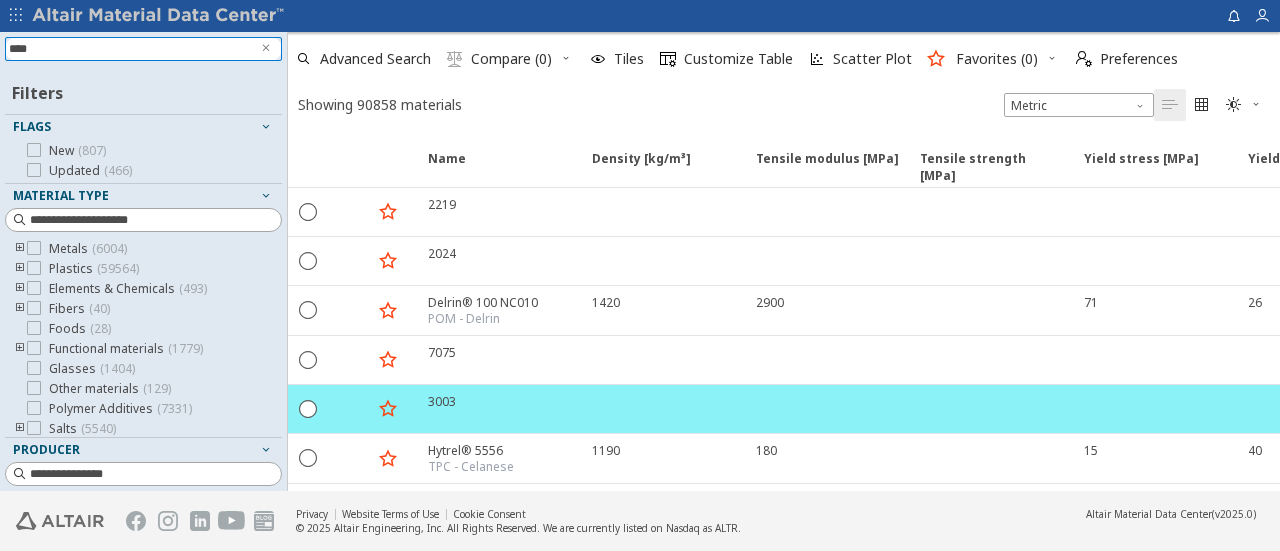 type 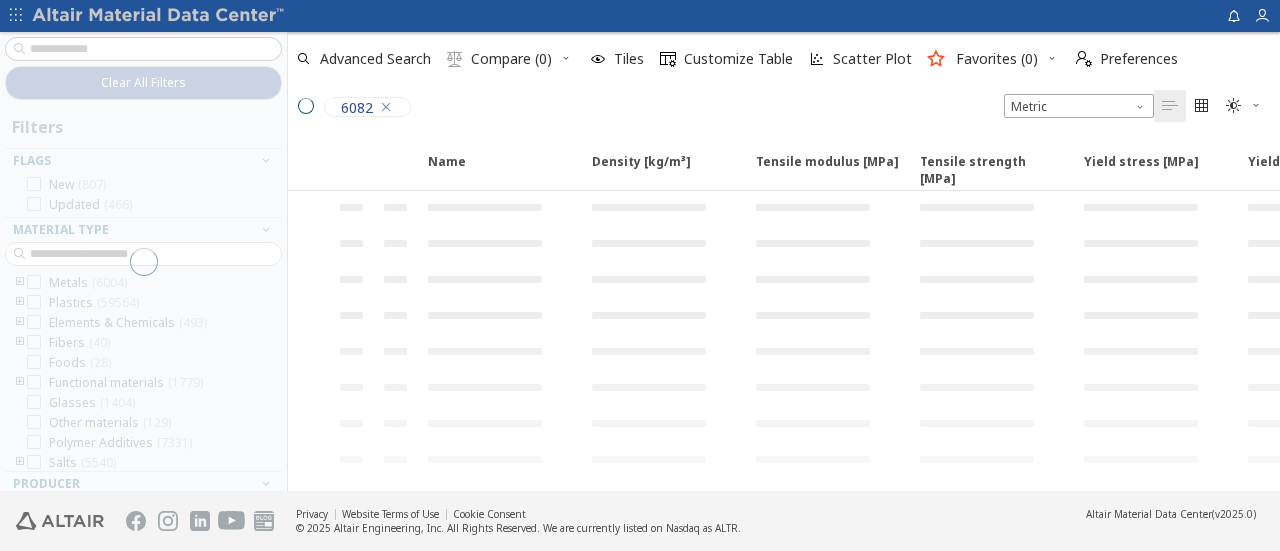 click at bounding box center (143, 261) 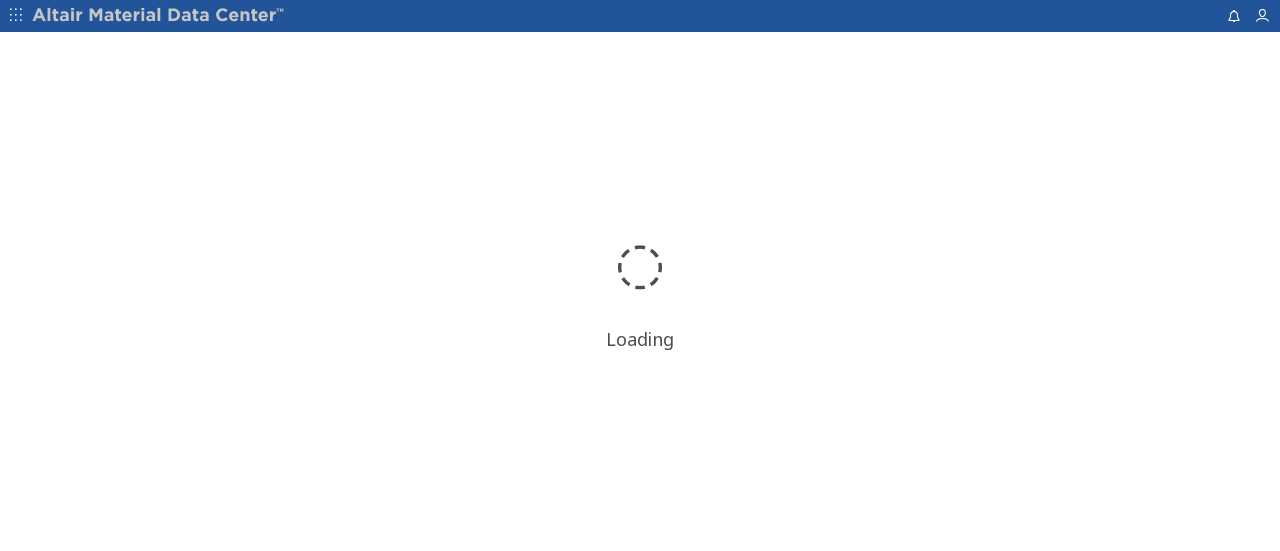 scroll, scrollTop: 0, scrollLeft: 0, axis: both 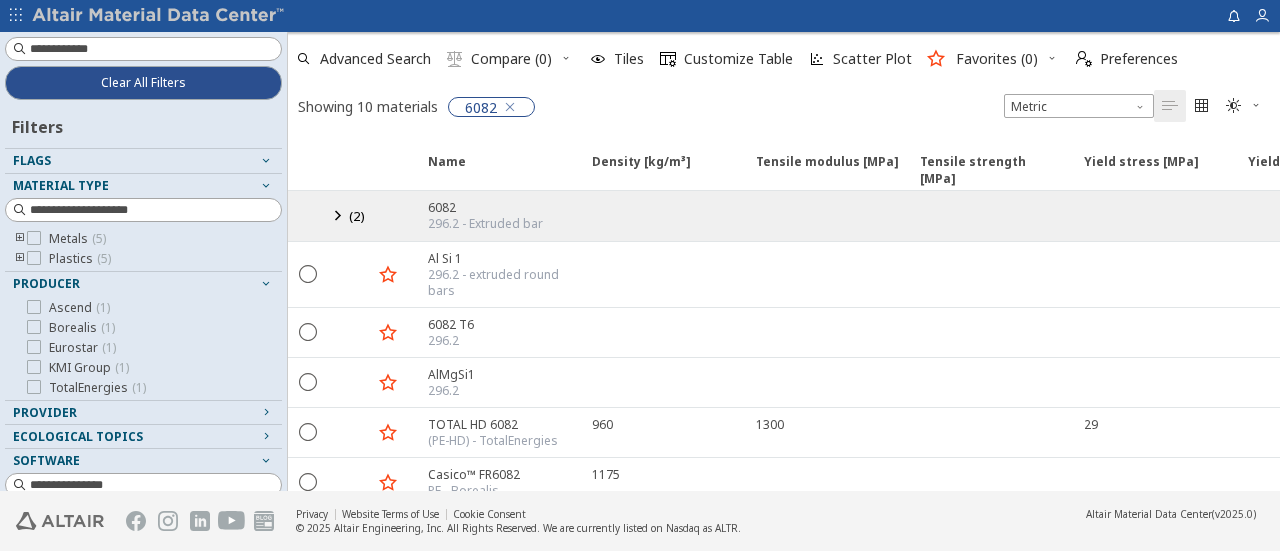 click at bounding box center (155, 49) 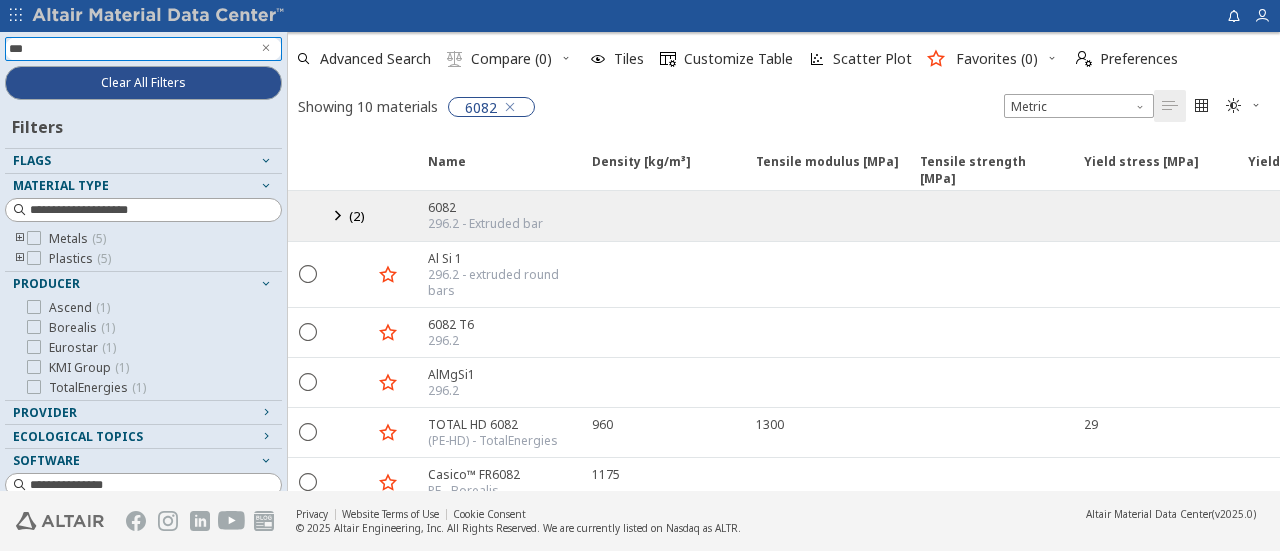 type on "****" 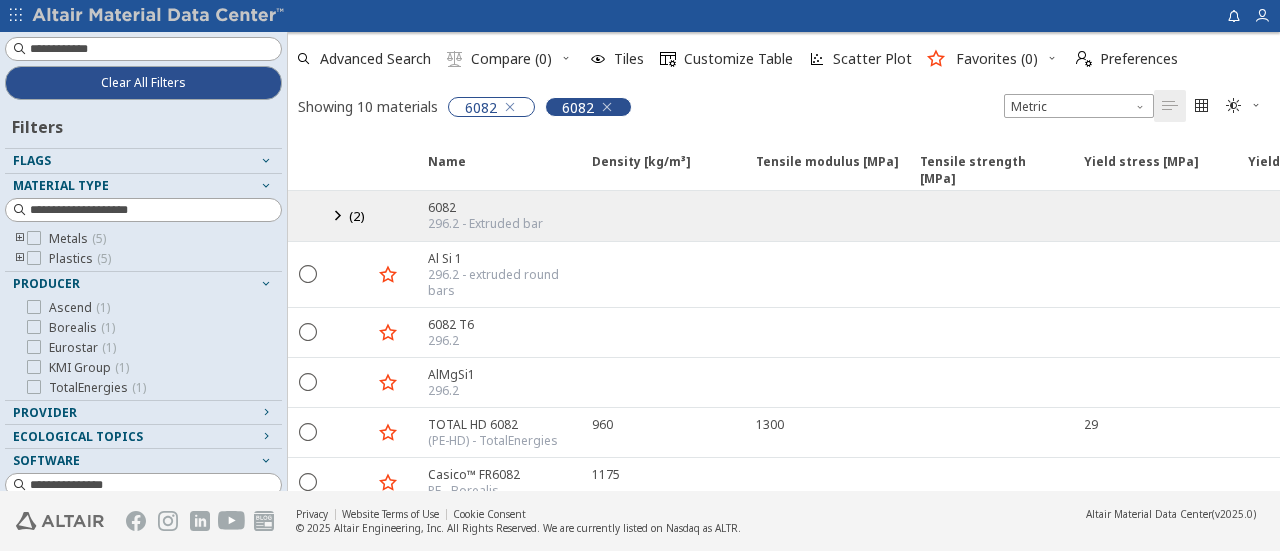 click at bounding box center (607, 107) 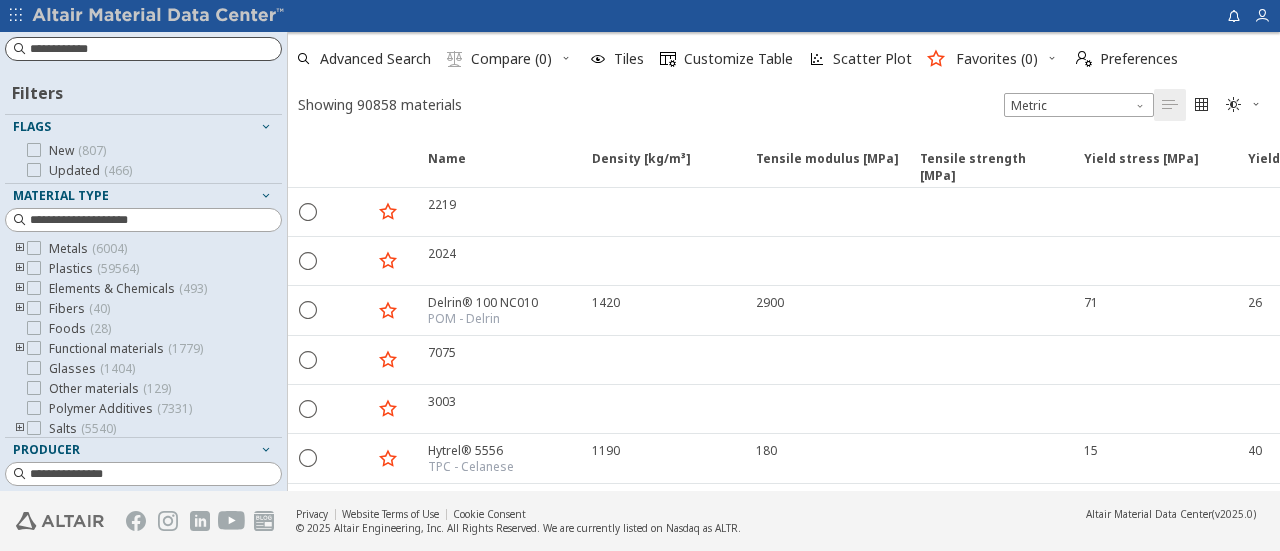 click at bounding box center [155, 49] 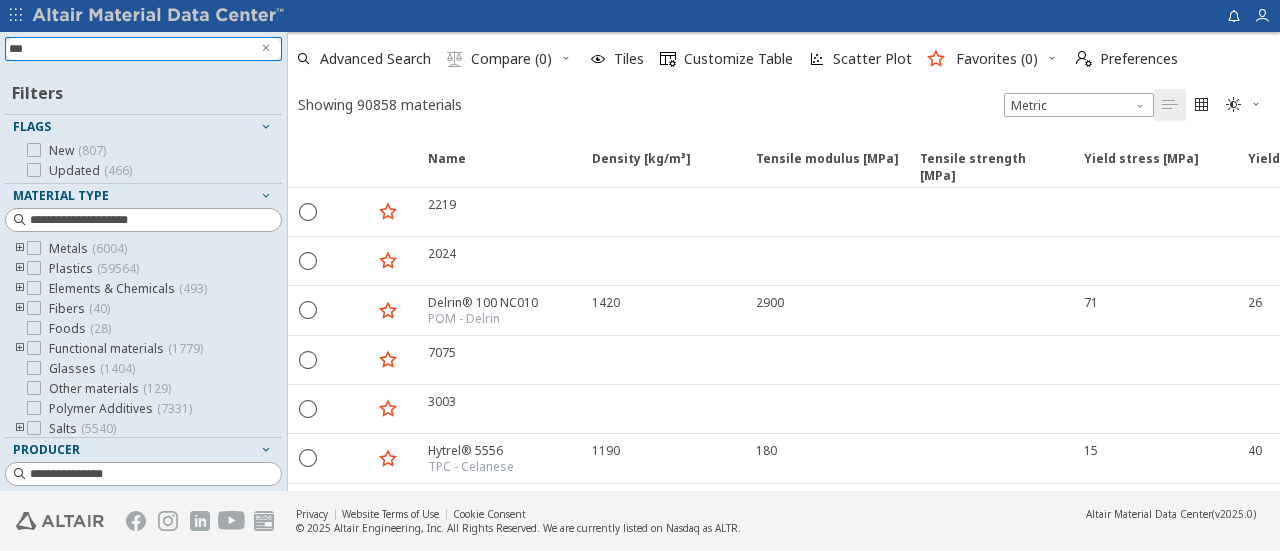 type on "****" 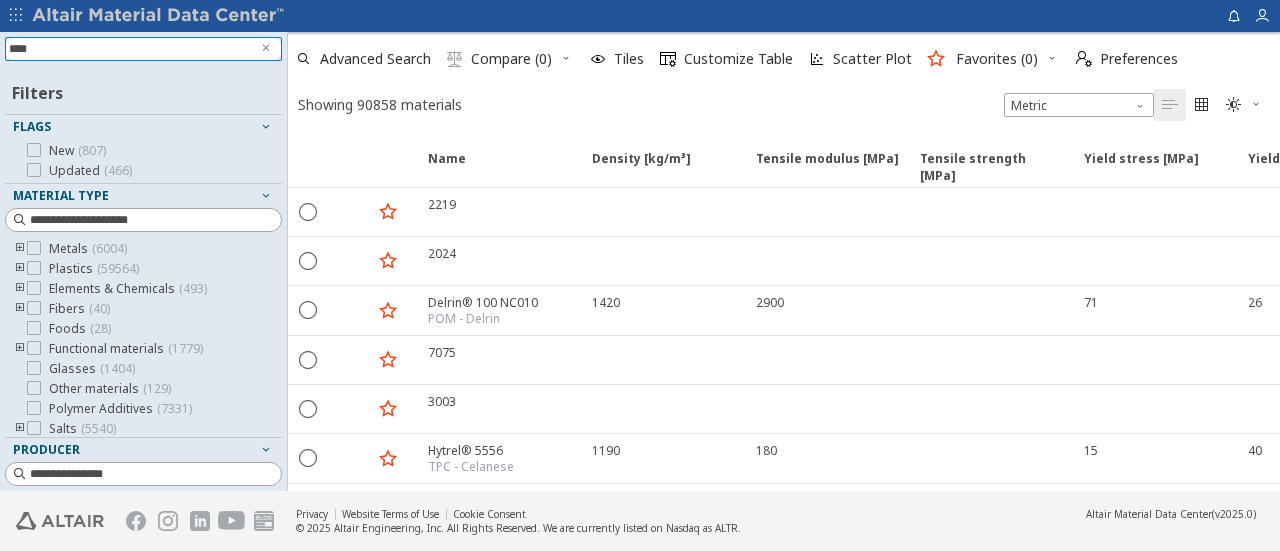 type 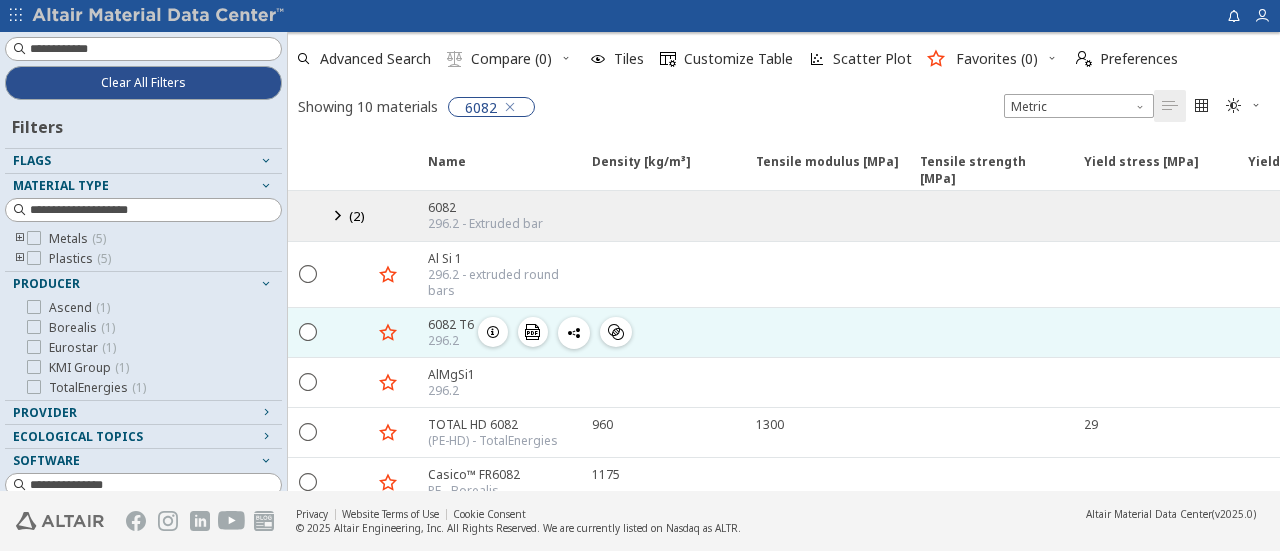 click at bounding box center [662, 332] 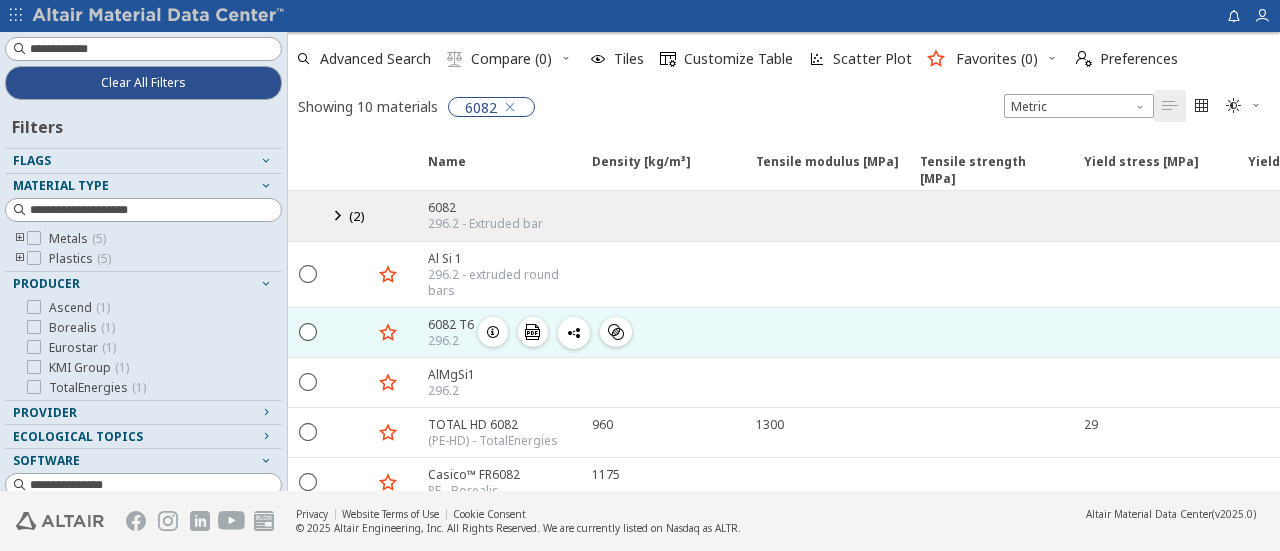 click on "296.2" at bounding box center [451, 341] 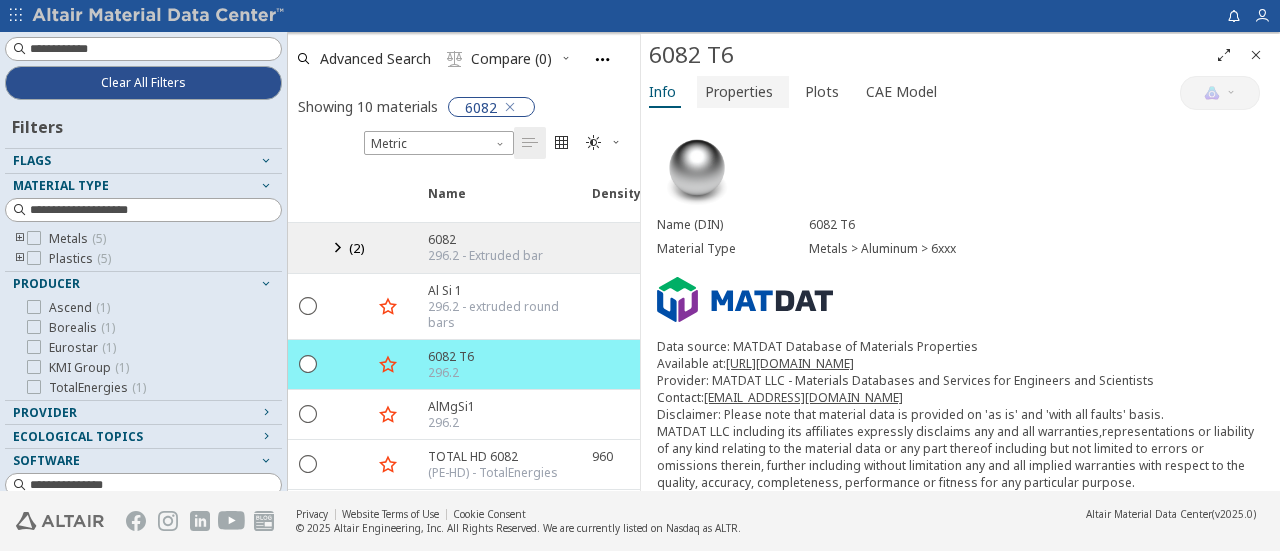 click on "Properties" at bounding box center (739, 92) 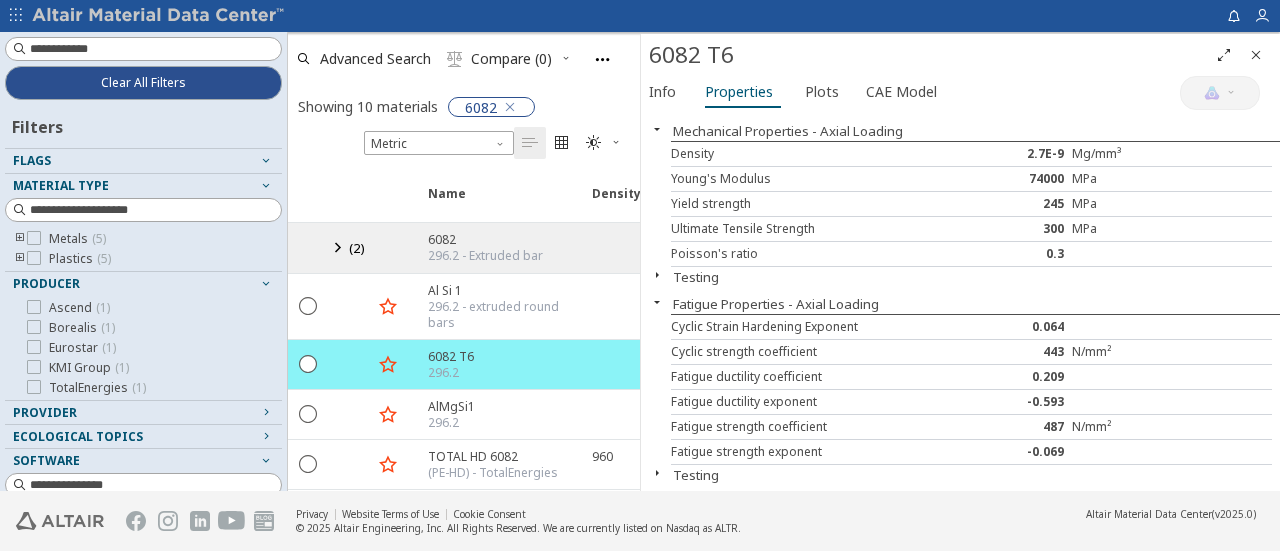scroll, scrollTop: 7, scrollLeft: 0, axis: vertical 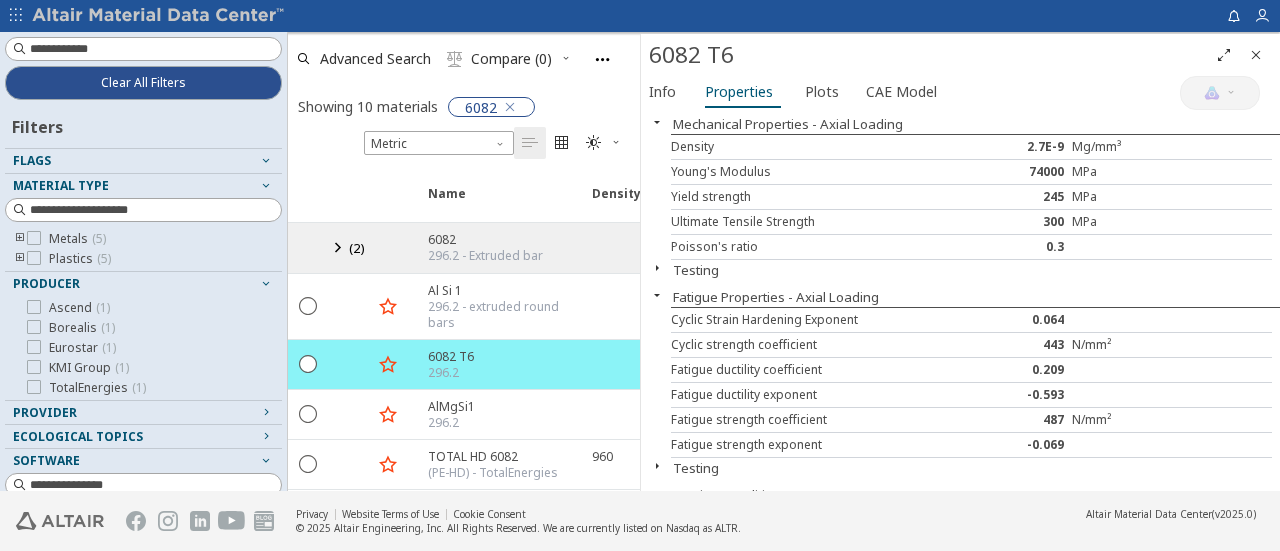 click at bounding box center (657, 268) 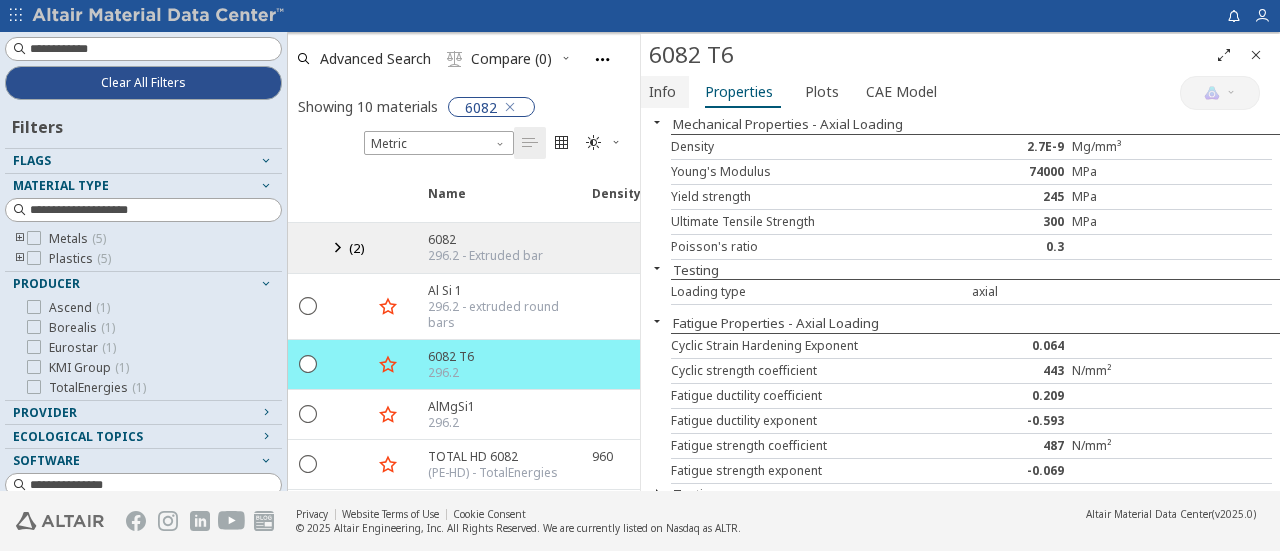 click on "Info" at bounding box center [662, 92] 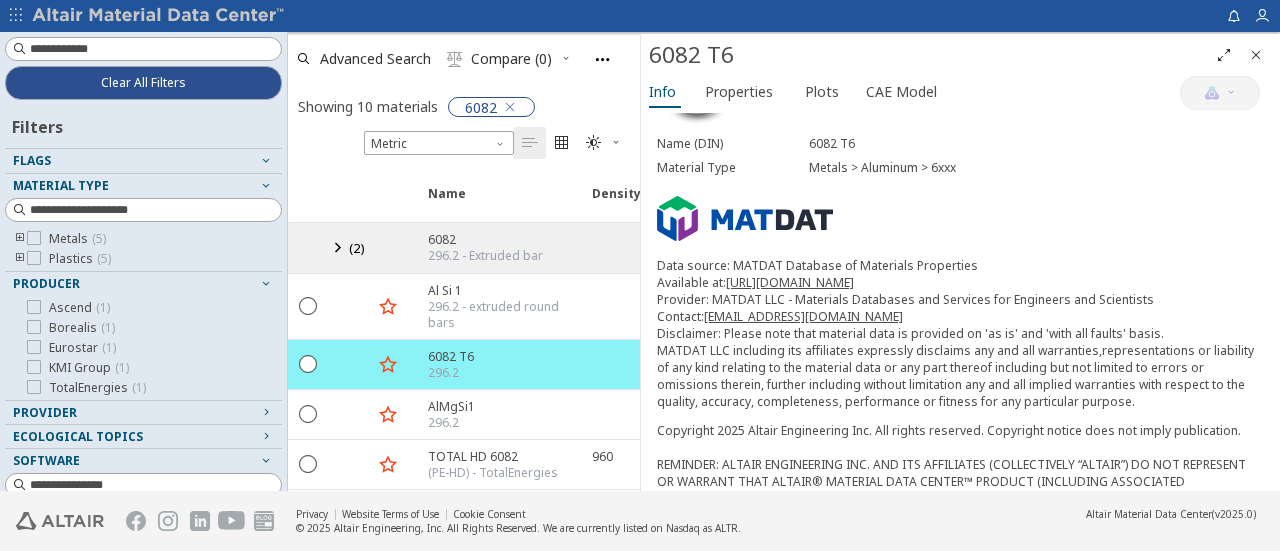 scroll, scrollTop: 82, scrollLeft: 0, axis: vertical 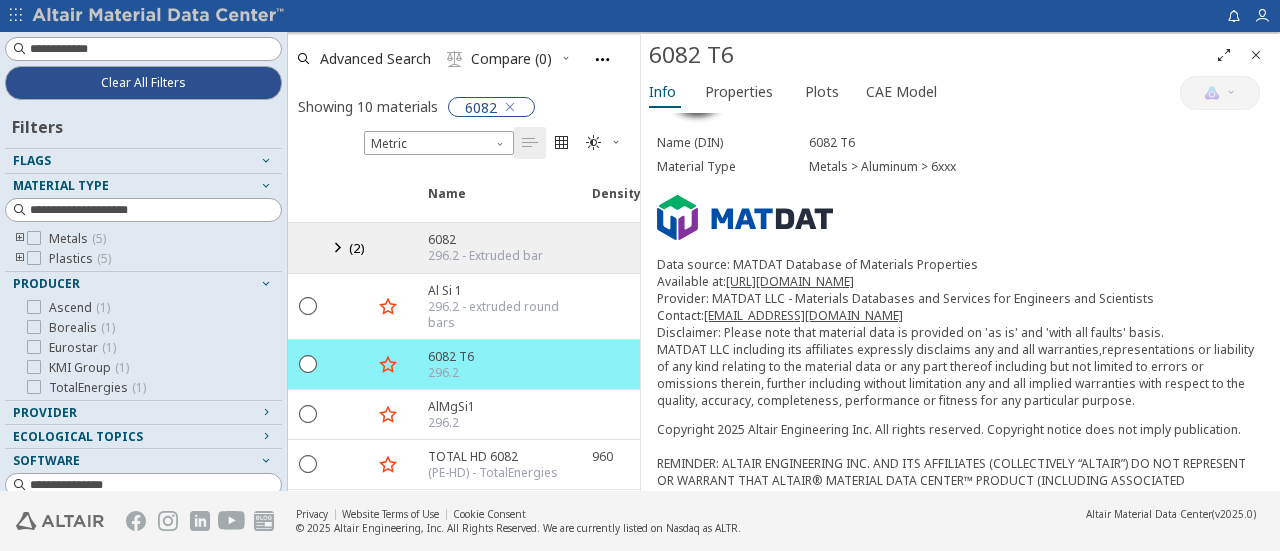 click on "[URL][DOMAIN_NAME]" at bounding box center [790, 281] 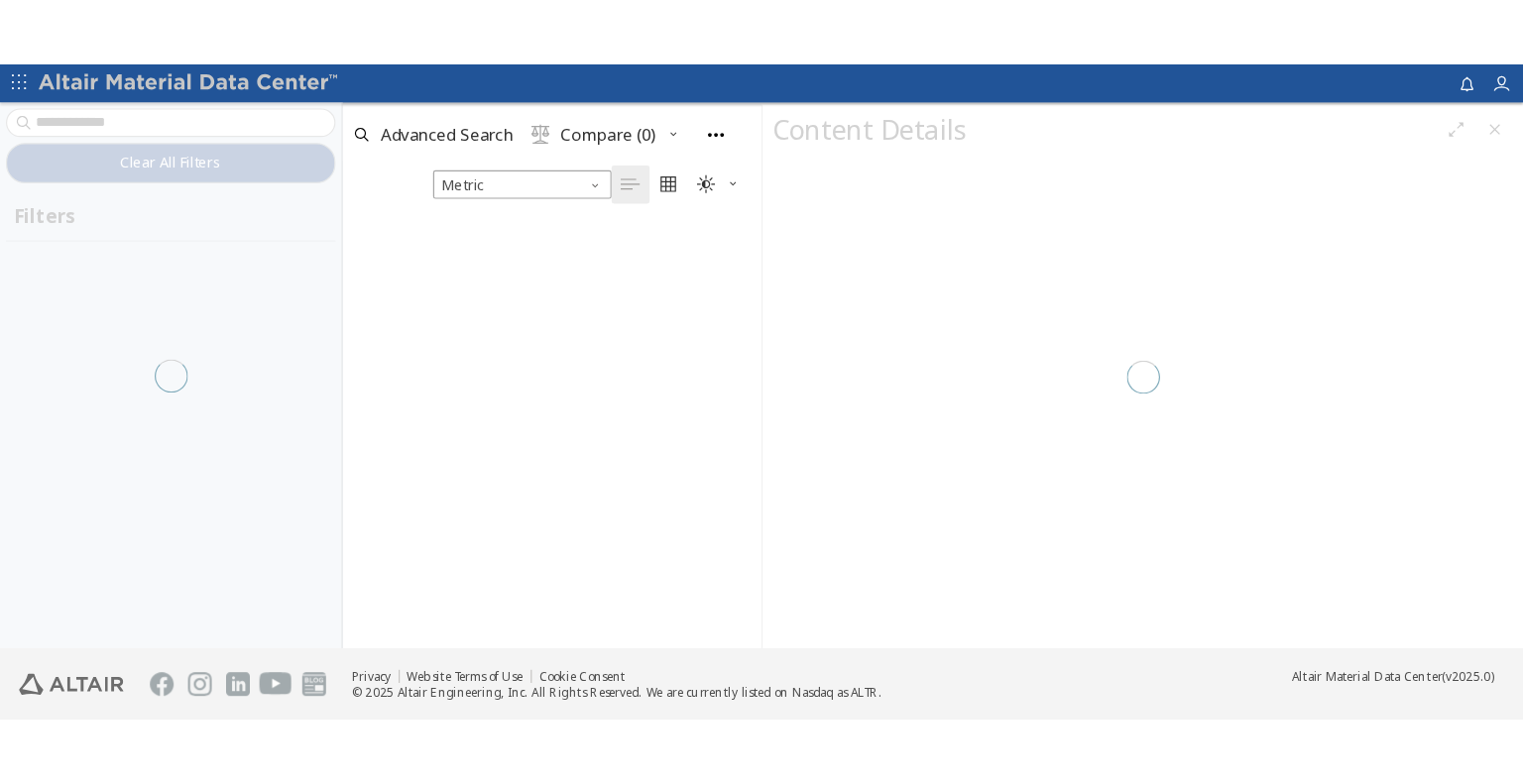 scroll, scrollTop: 0, scrollLeft: 0, axis: both 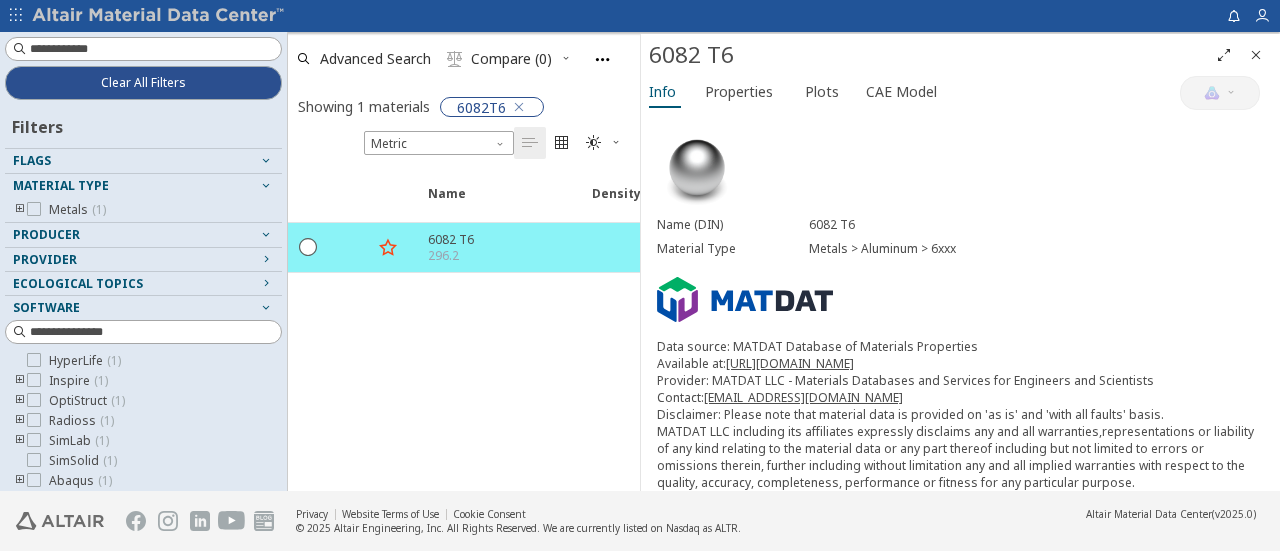 click on "Material Type  Metals > Aluminum > 6xxx" at bounding box center [960, 249] 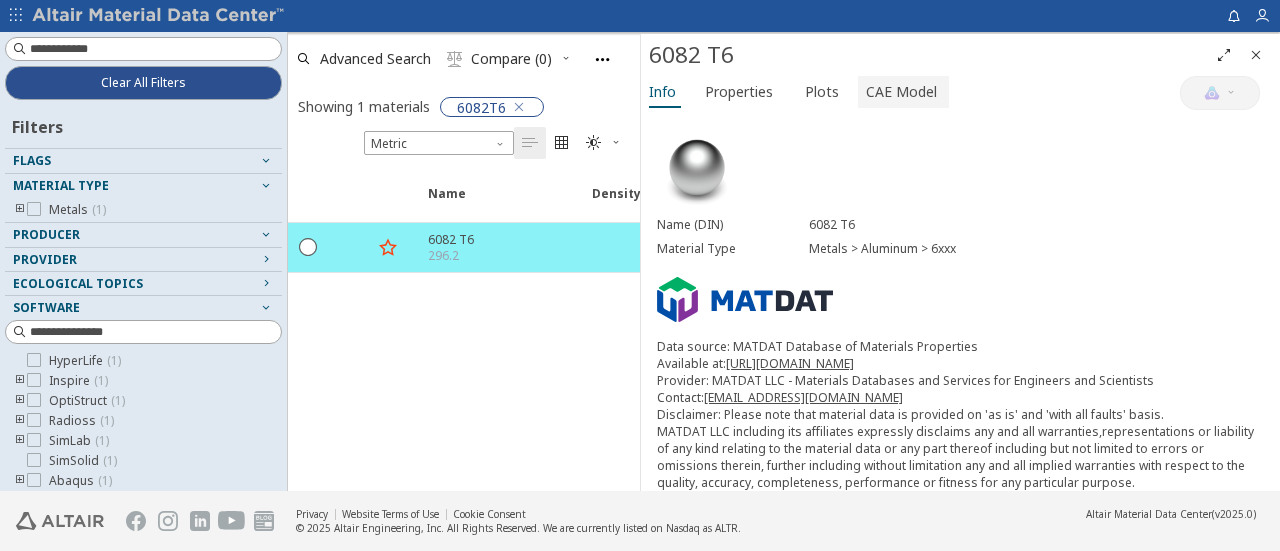 click on "CAE Model" at bounding box center [903, 92] 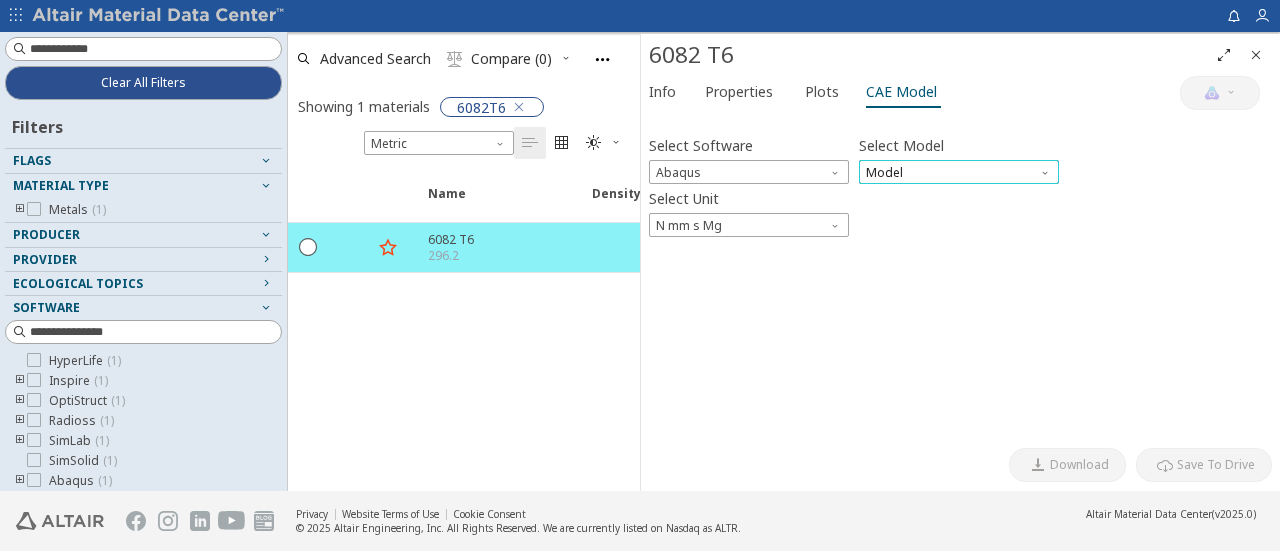 click on "Model" at bounding box center [959, 172] 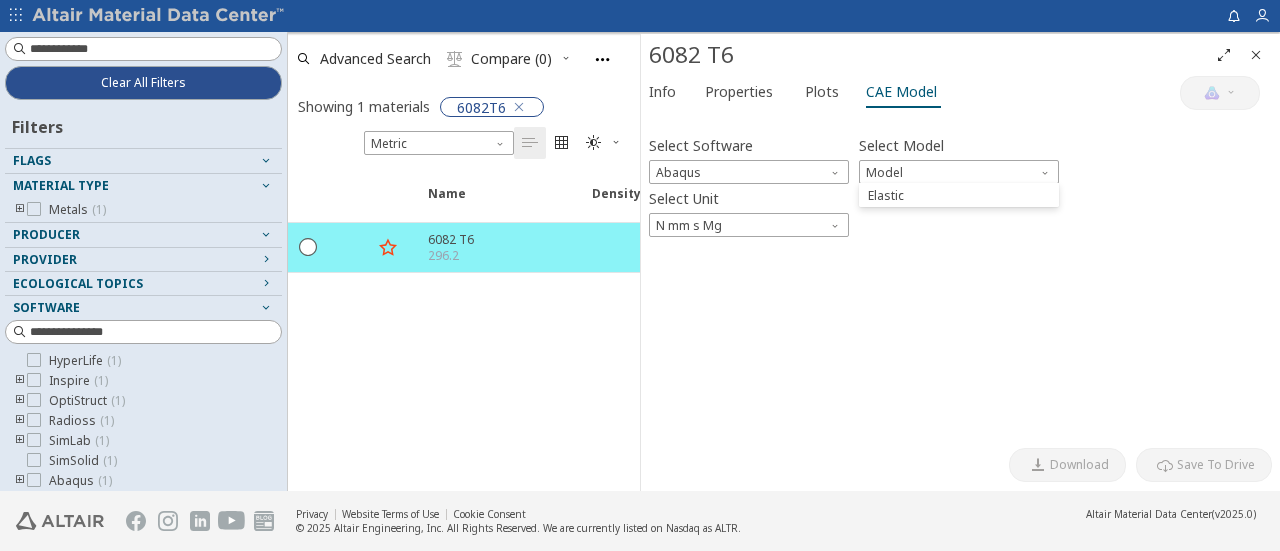 click on "Select Software Abaqus Select Model Model Select Unit N mm s Mg Invalid data. Please check your input. [GEOGRAPHIC_DATA]" at bounding box center (960, 279) 